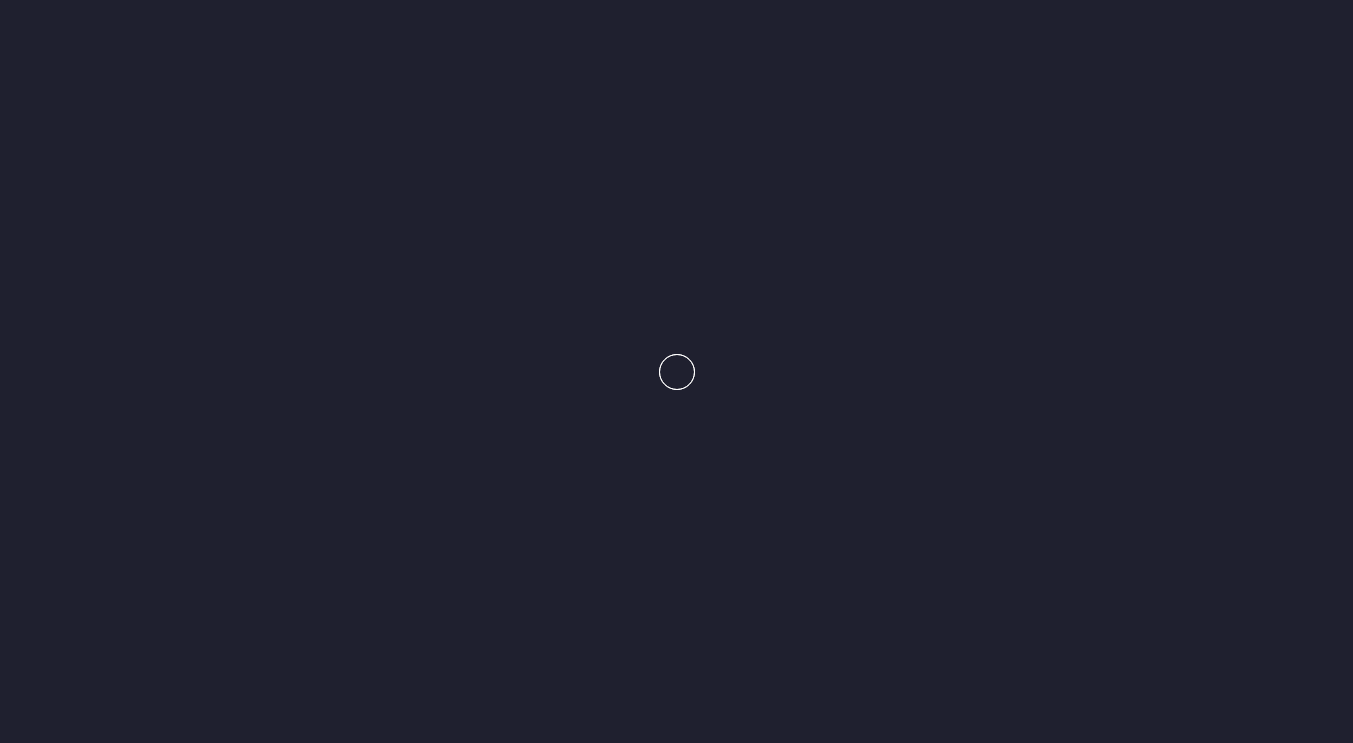 scroll, scrollTop: 0, scrollLeft: 0, axis: both 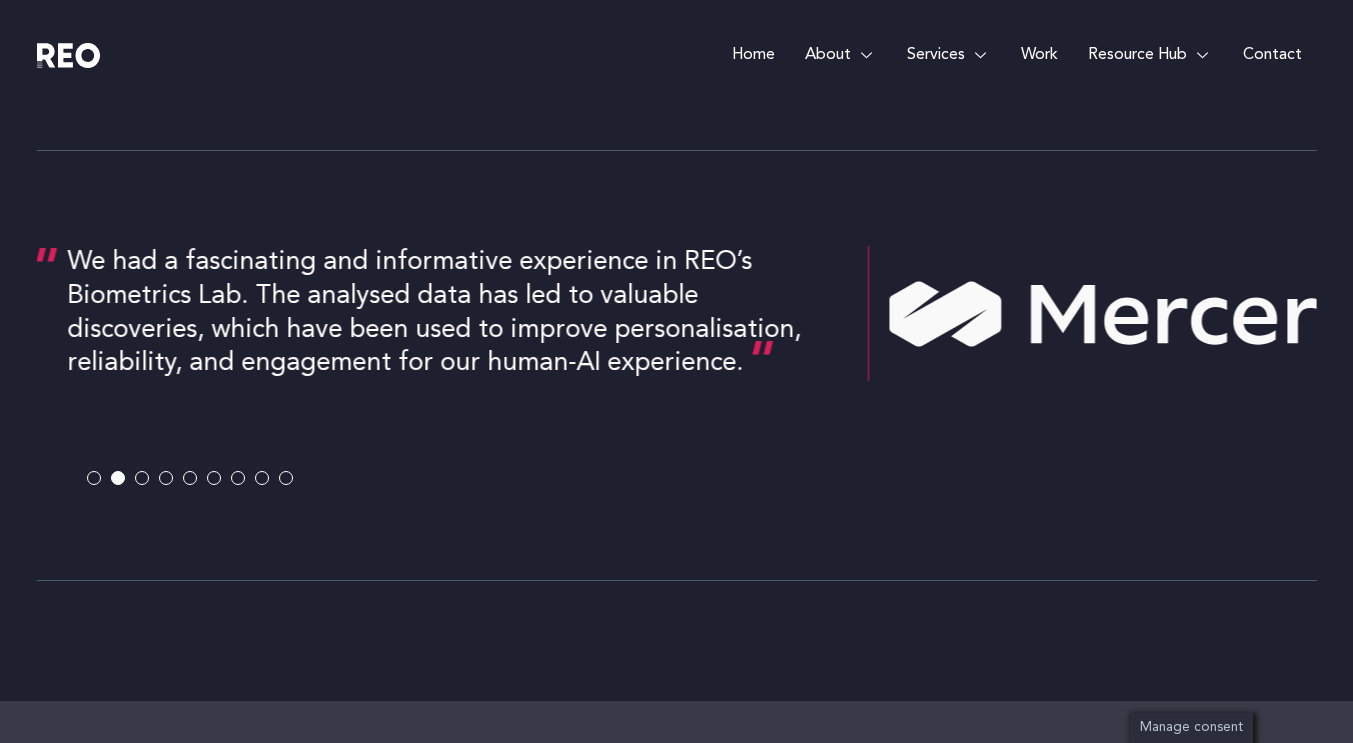 click at bounding box center [676, 371] 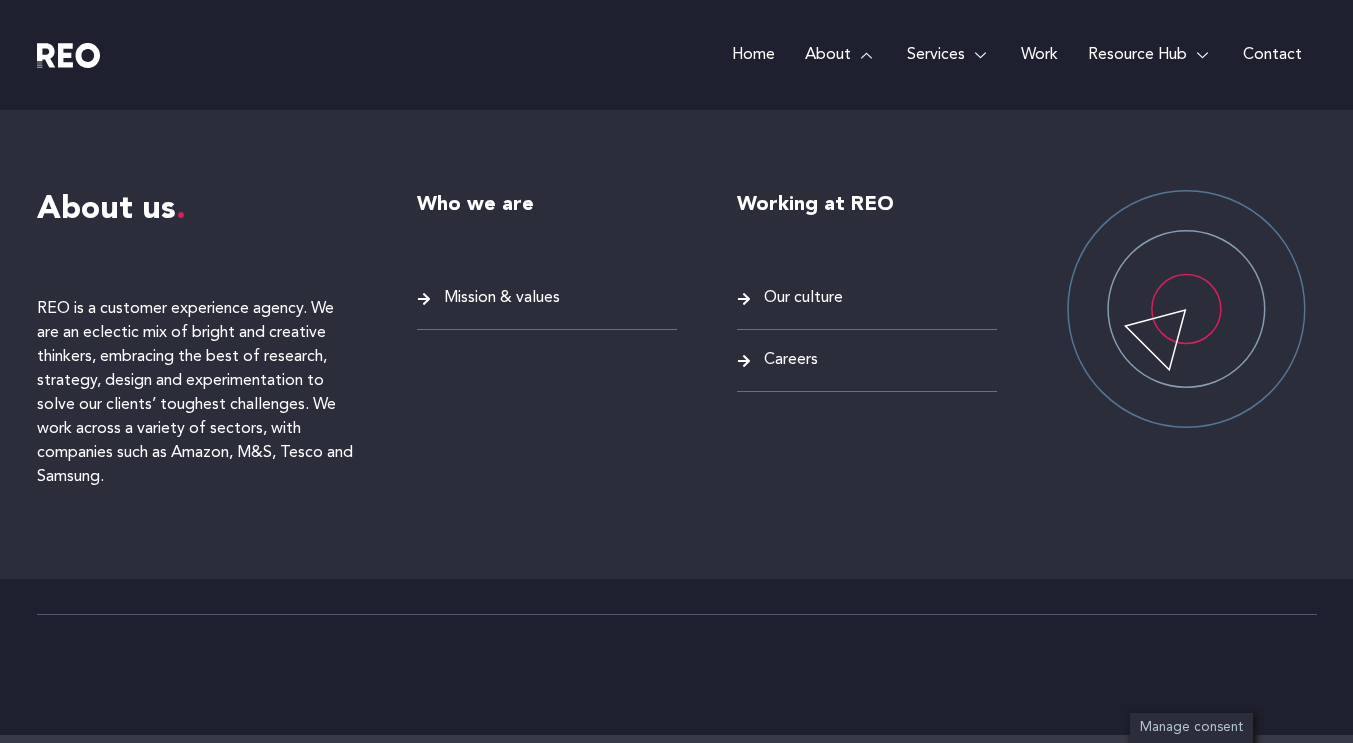 click on "Careers" at bounding box center [788, 360] 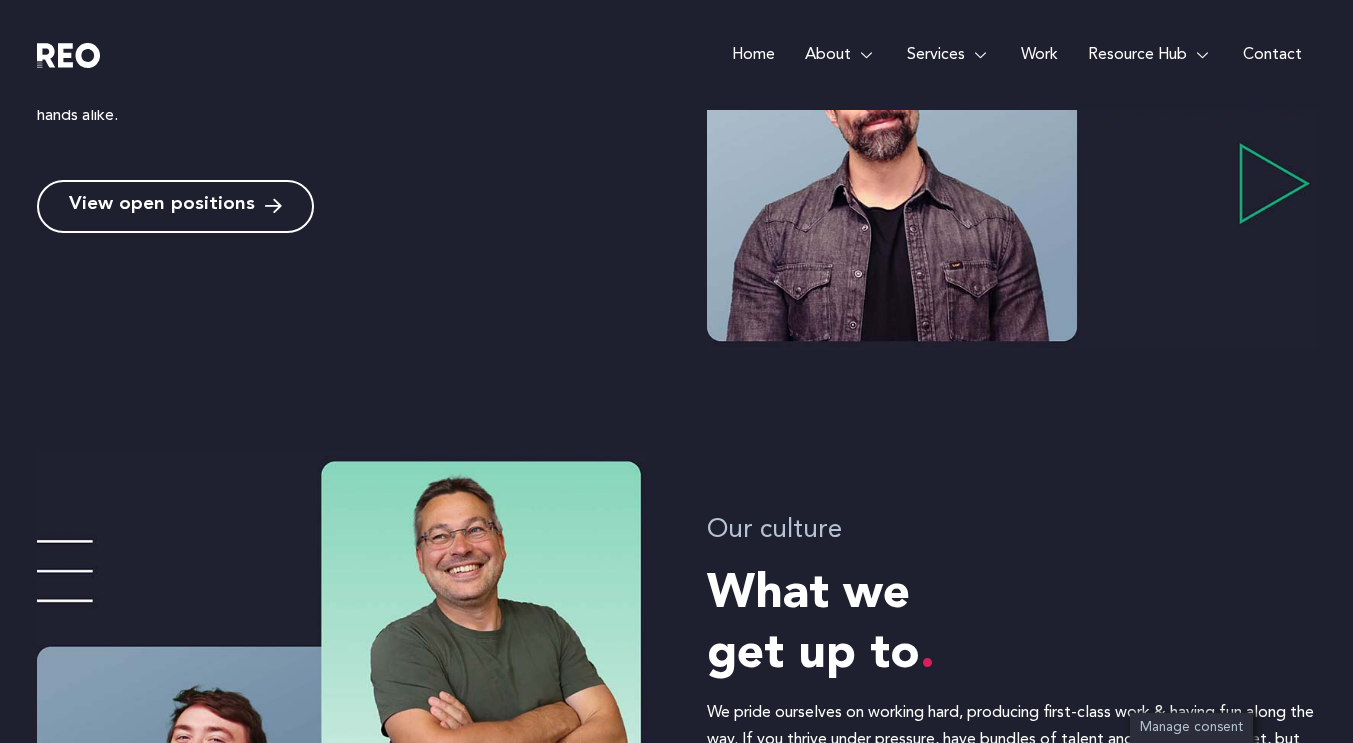 scroll, scrollTop: 928, scrollLeft: 0, axis: vertical 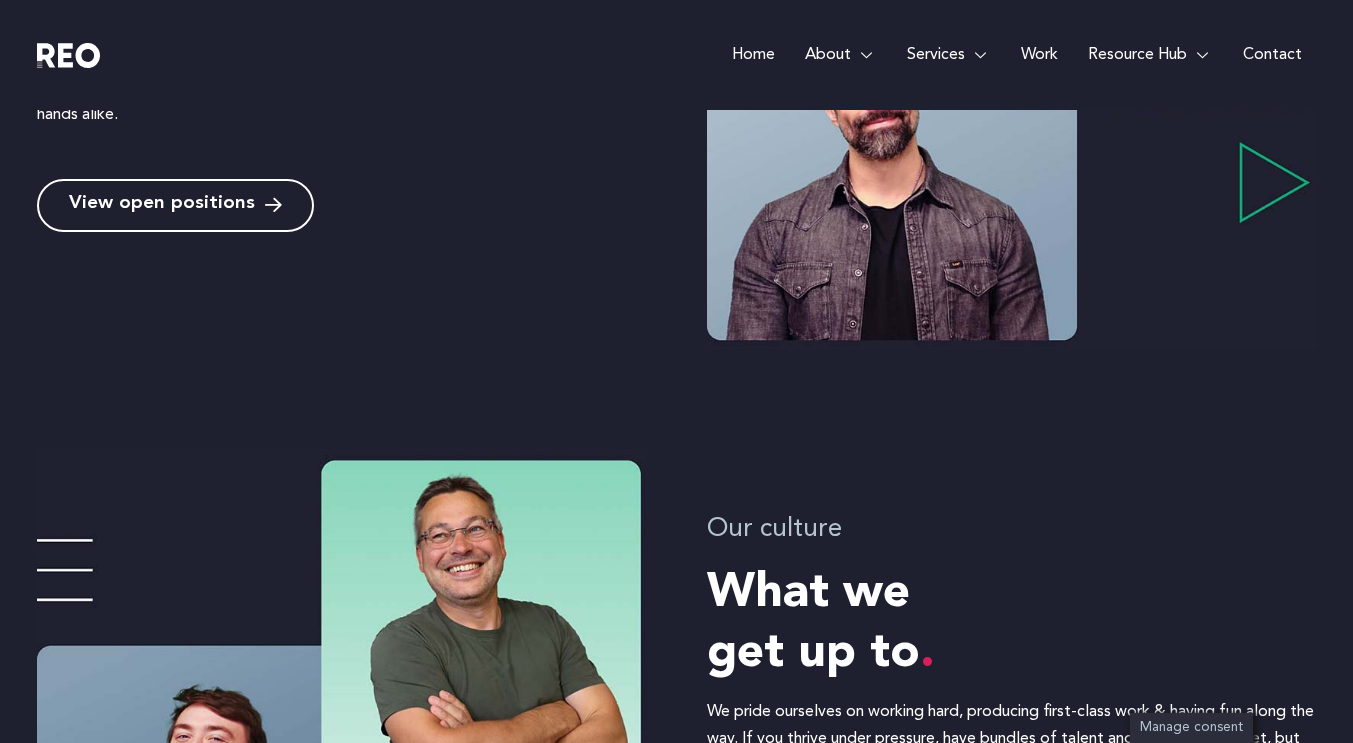 click on "View open positions" at bounding box center (162, 205) 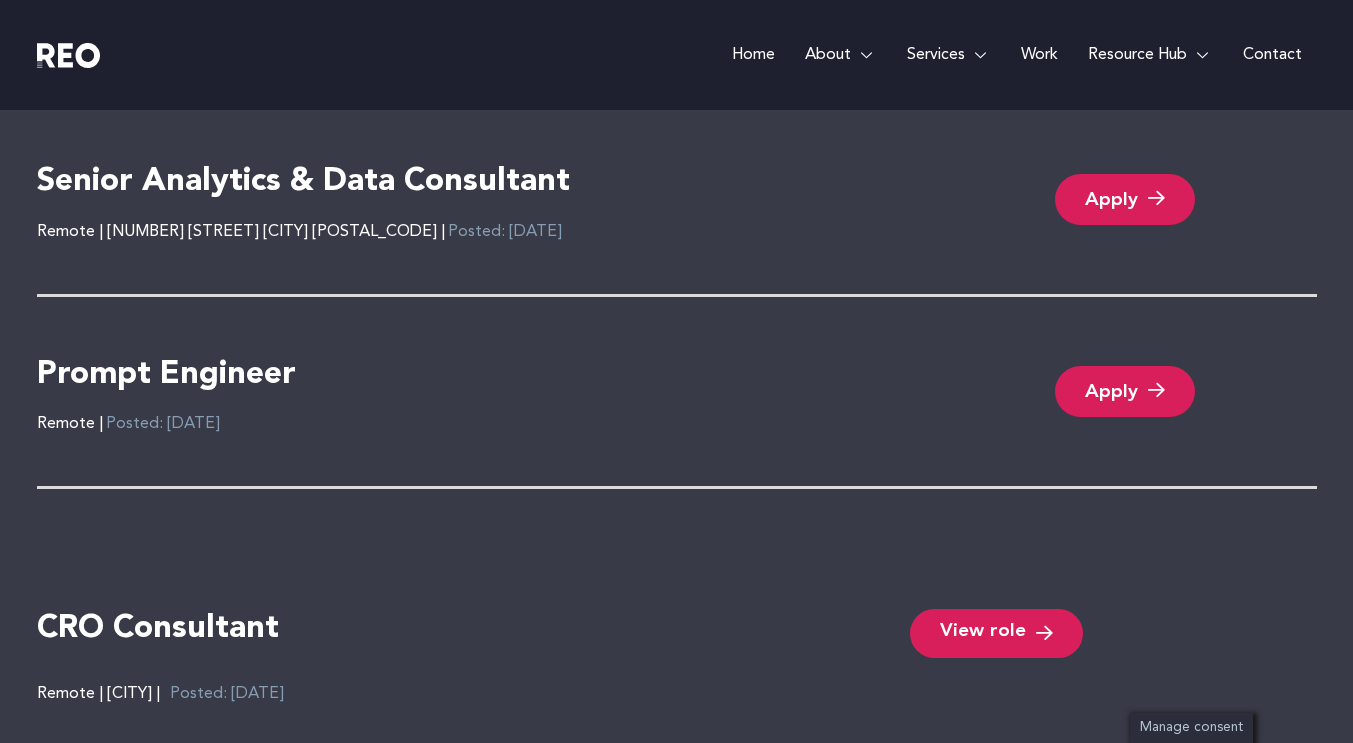 scroll, scrollTop: 4587, scrollLeft: 0, axis: vertical 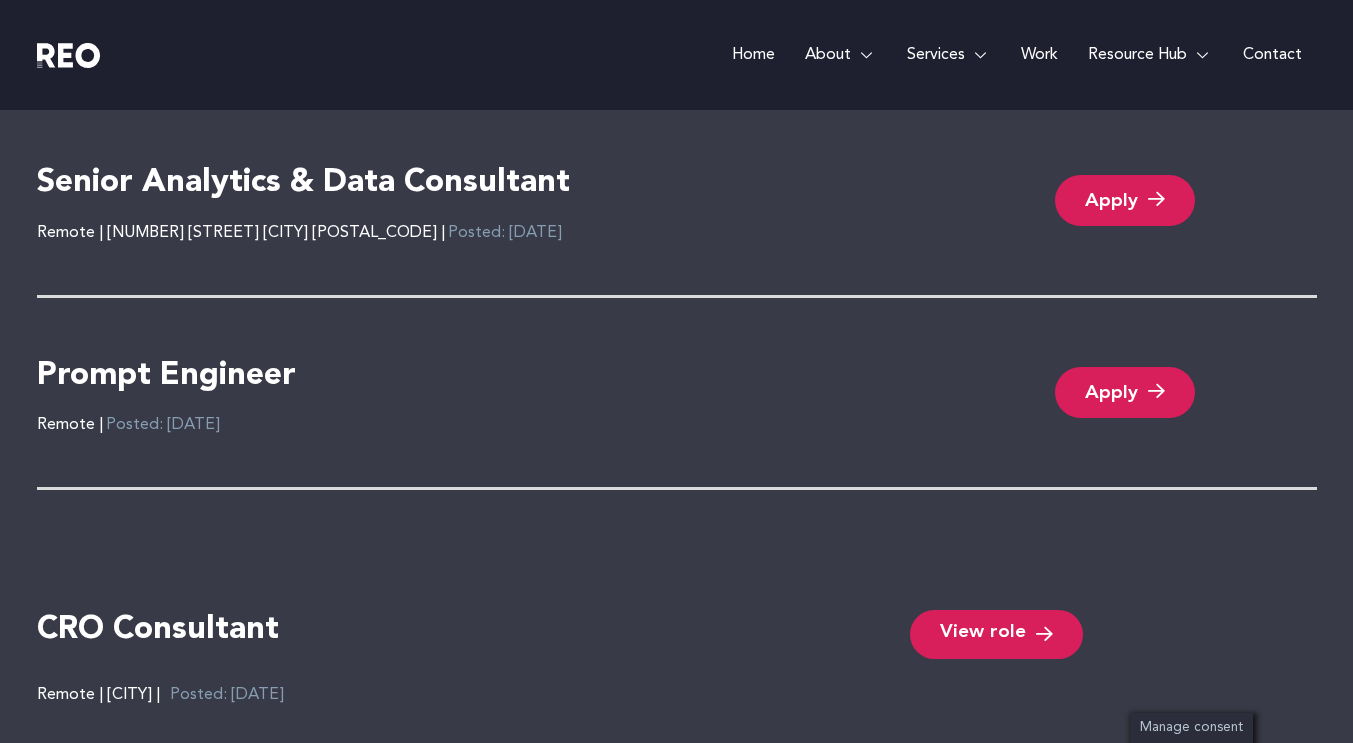 click on "Apply" at bounding box center [1125, 392] 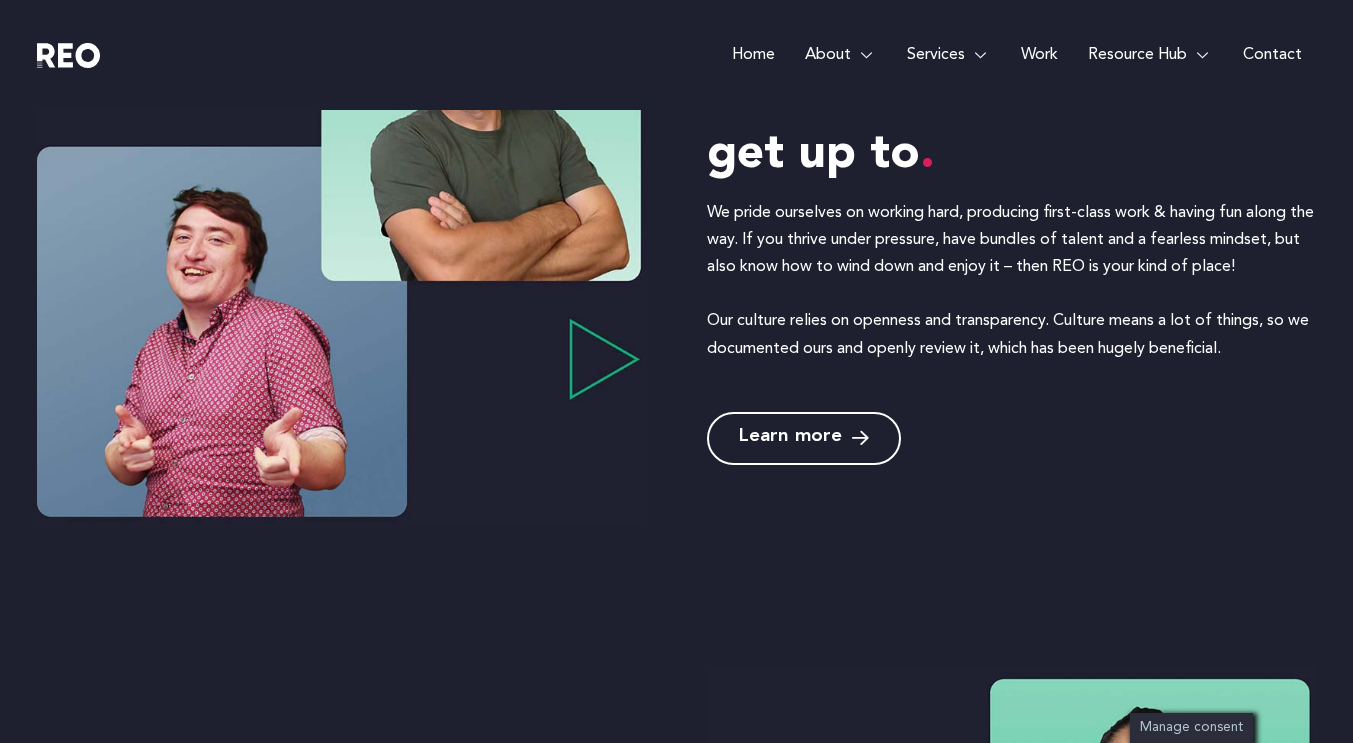 scroll, scrollTop: 1425, scrollLeft: 0, axis: vertical 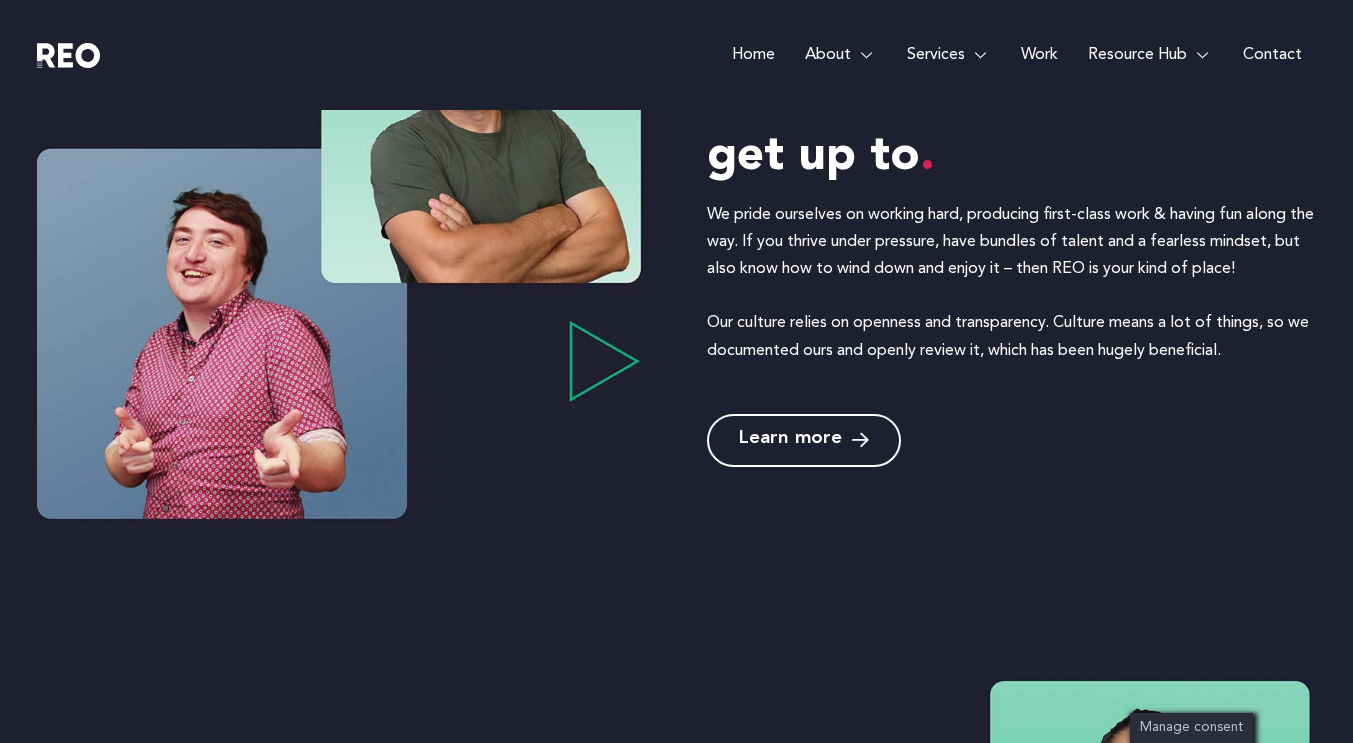click on "Learn more" at bounding box center [804, 440] 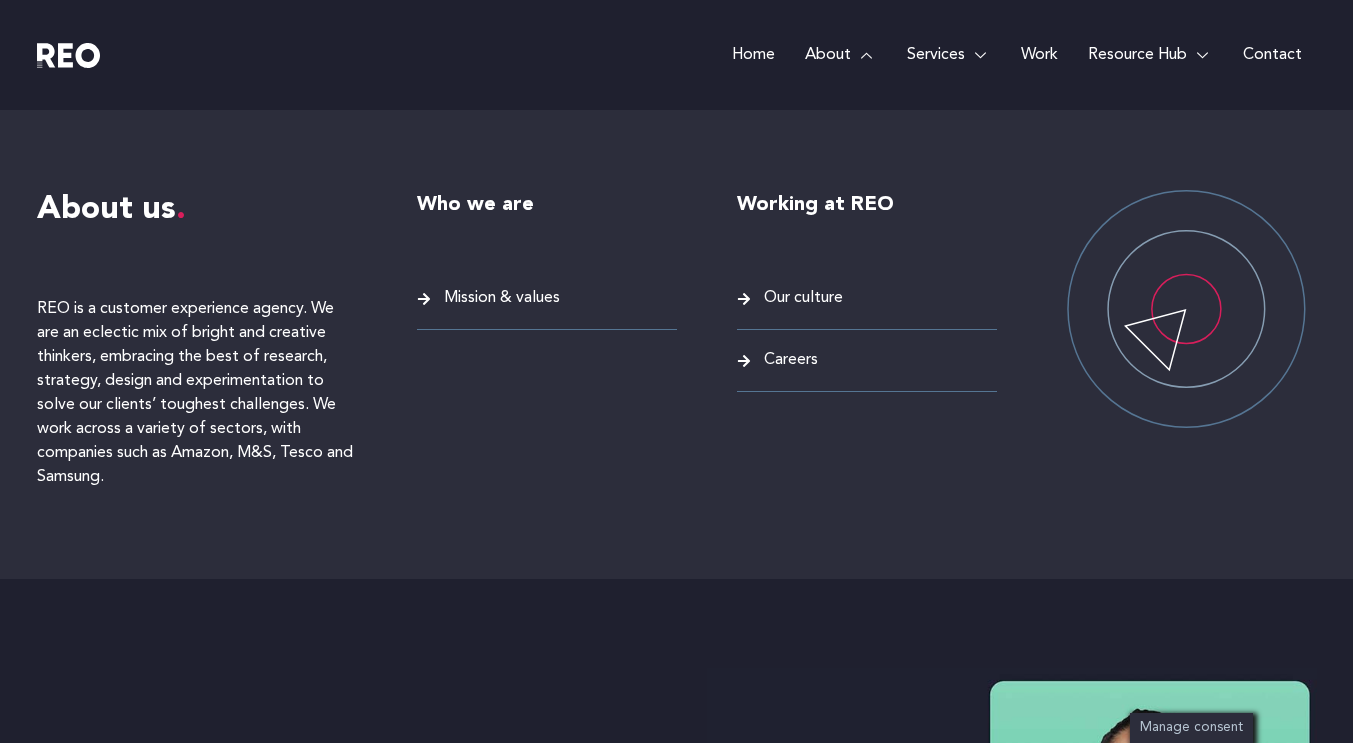 click on "Working at REO
Our culture
Careers" at bounding box center [867, 344] 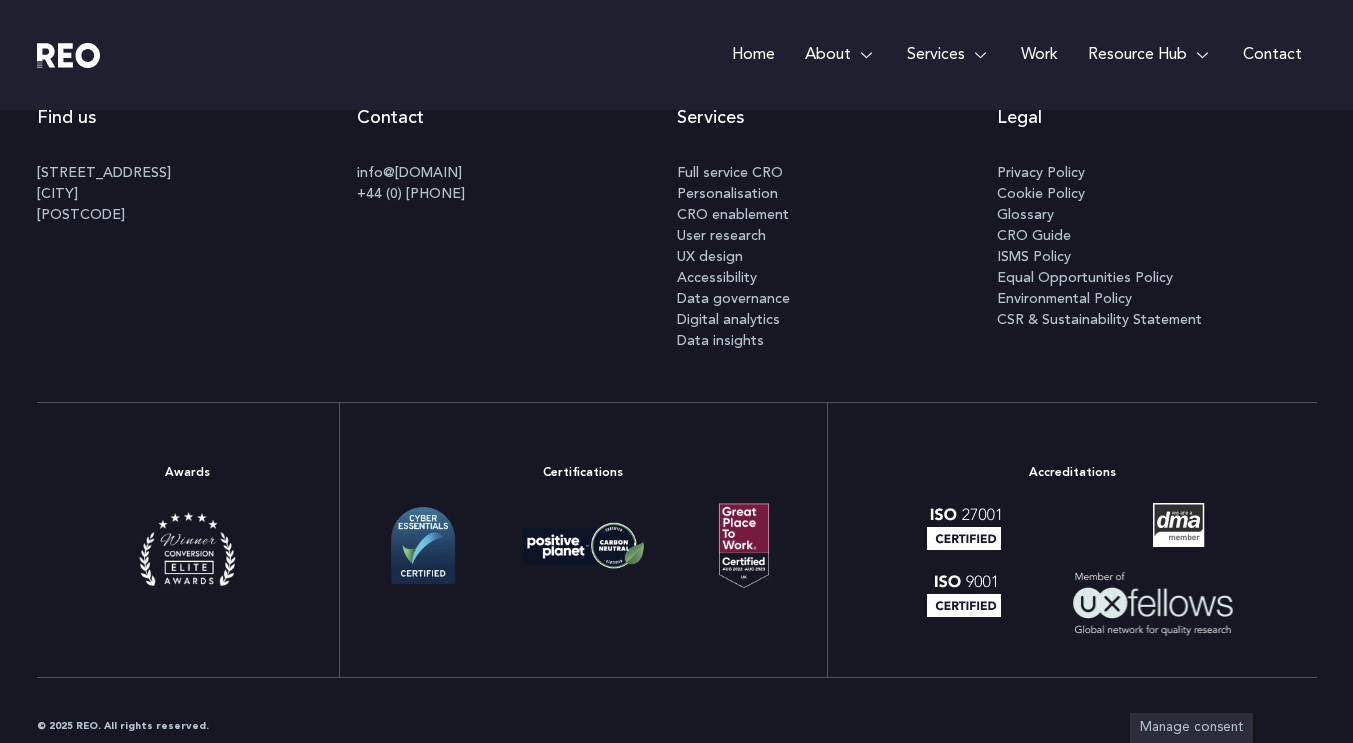 scroll, scrollTop: 1699, scrollLeft: 0, axis: vertical 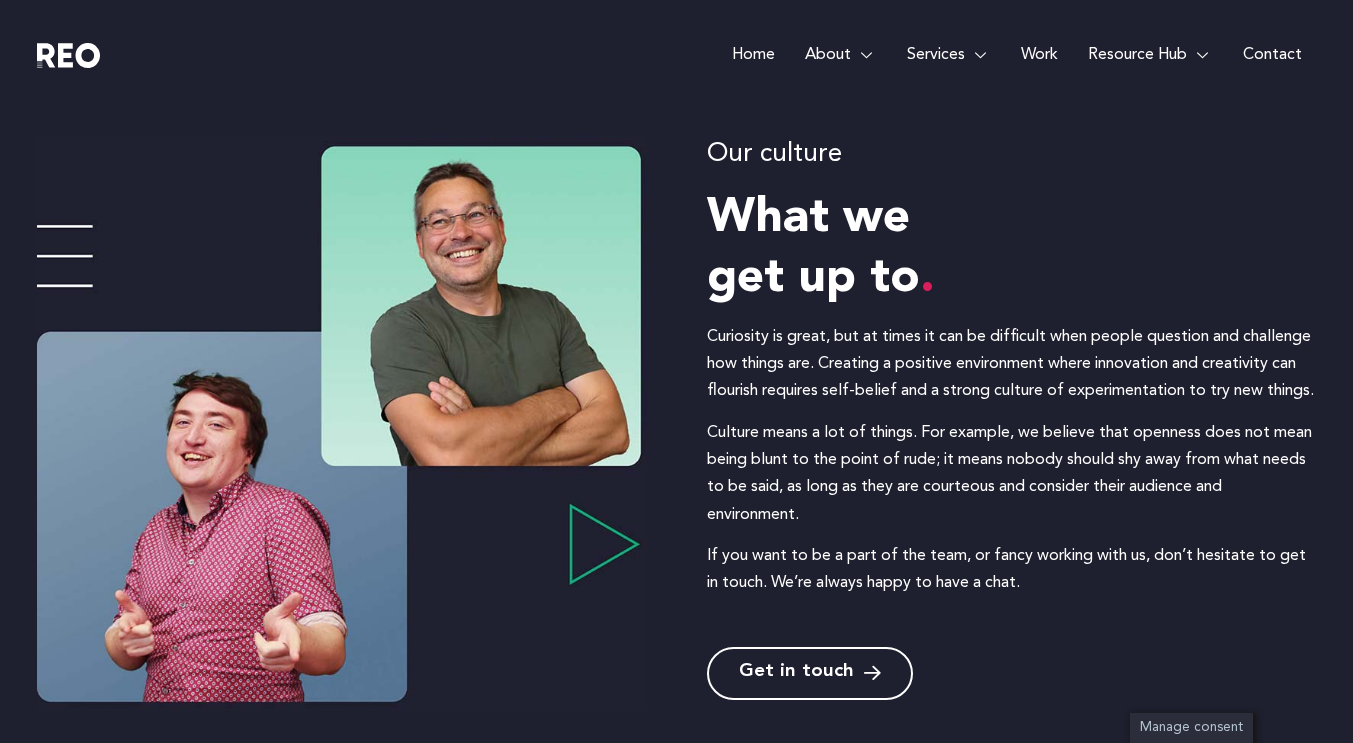 click at bounding box center [342, 423] 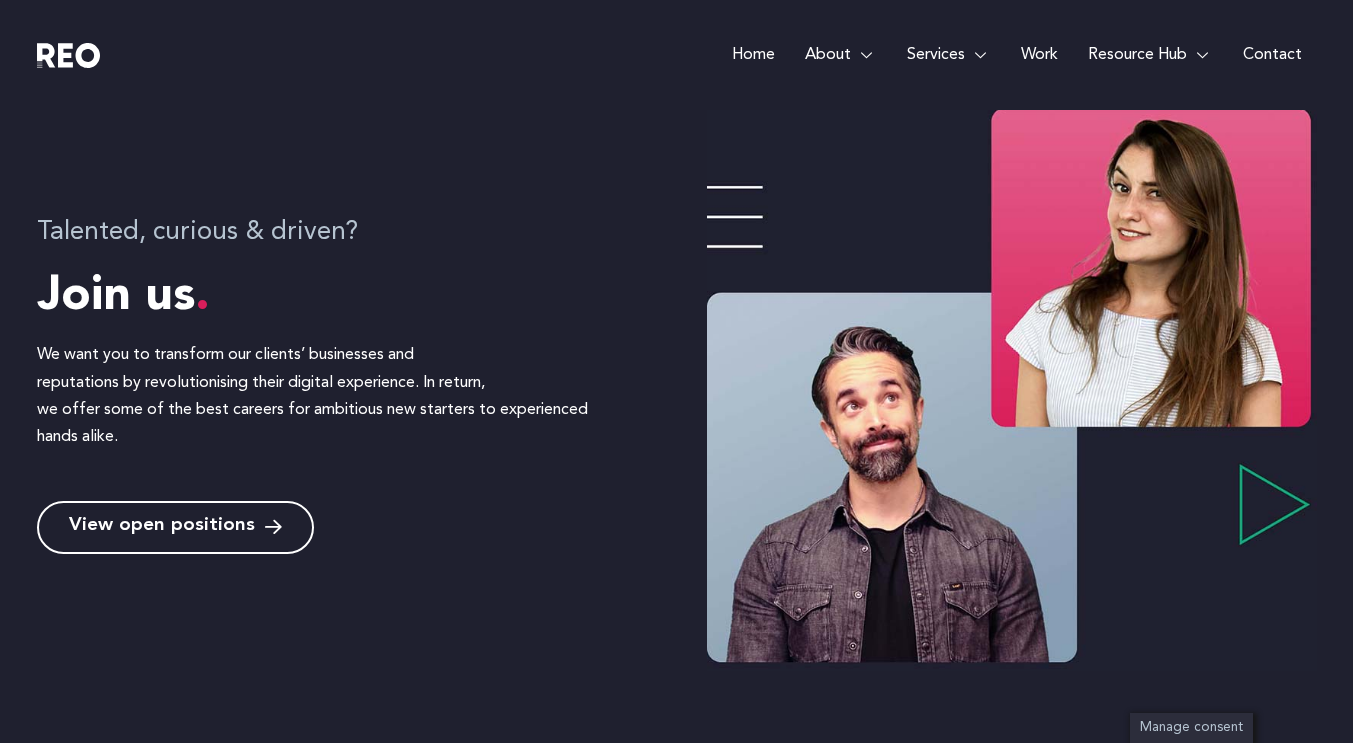 click at bounding box center [1012, 383] 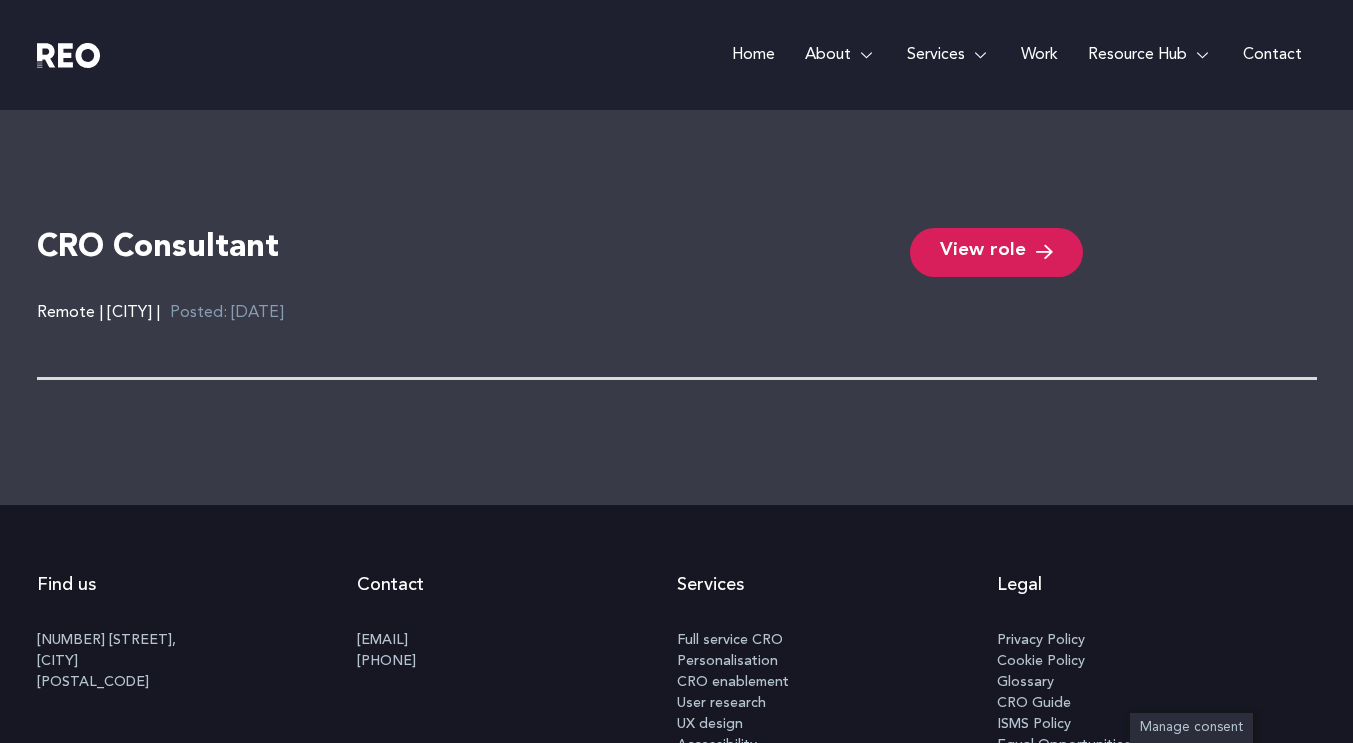 scroll, scrollTop: 5182, scrollLeft: 0, axis: vertical 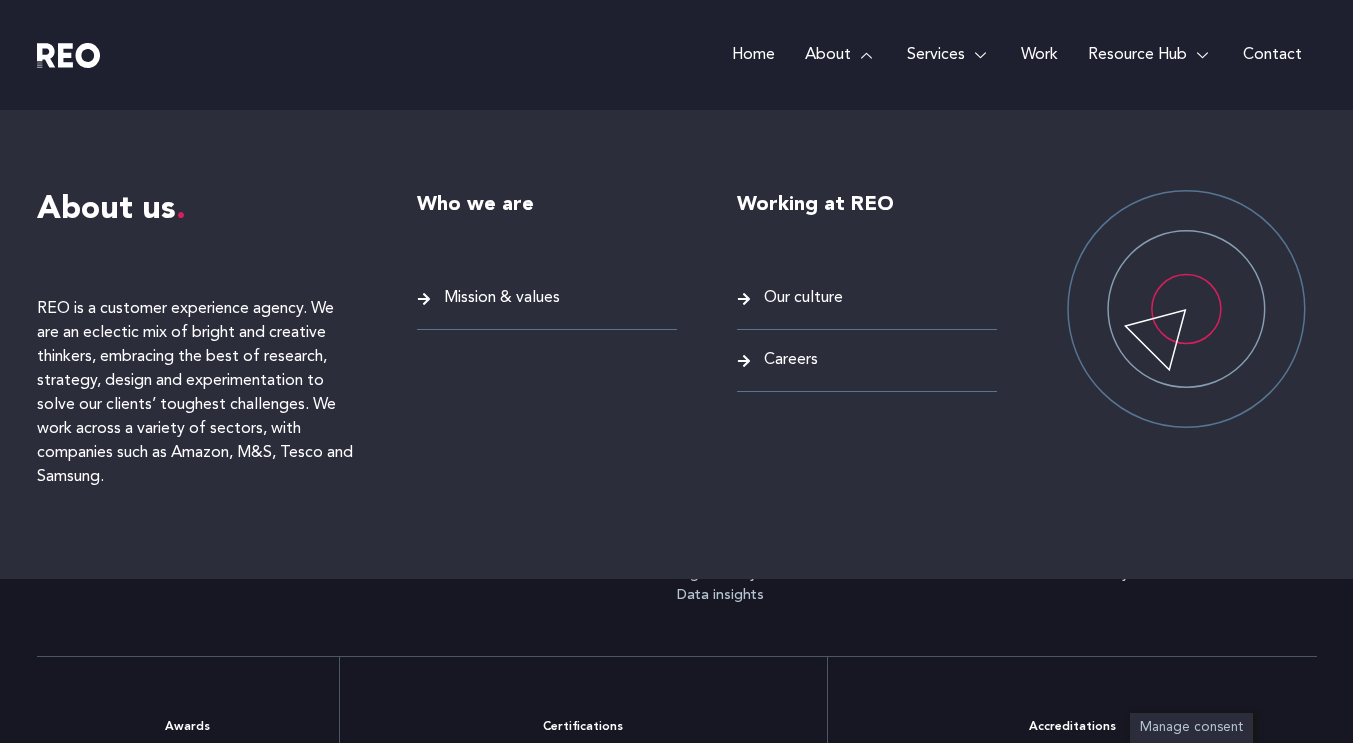 click on "About" at bounding box center [841, 55] 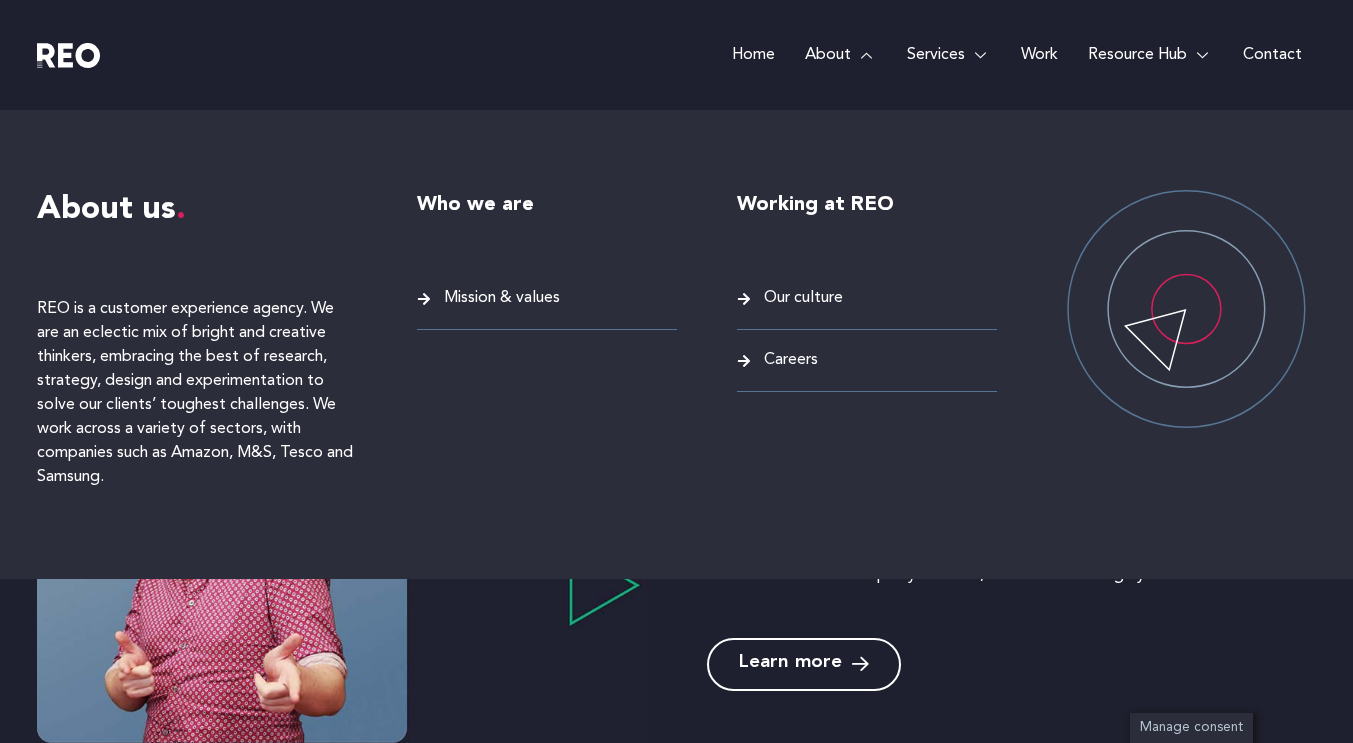 scroll, scrollTop: 0, scrollLeft: 0, axis: both 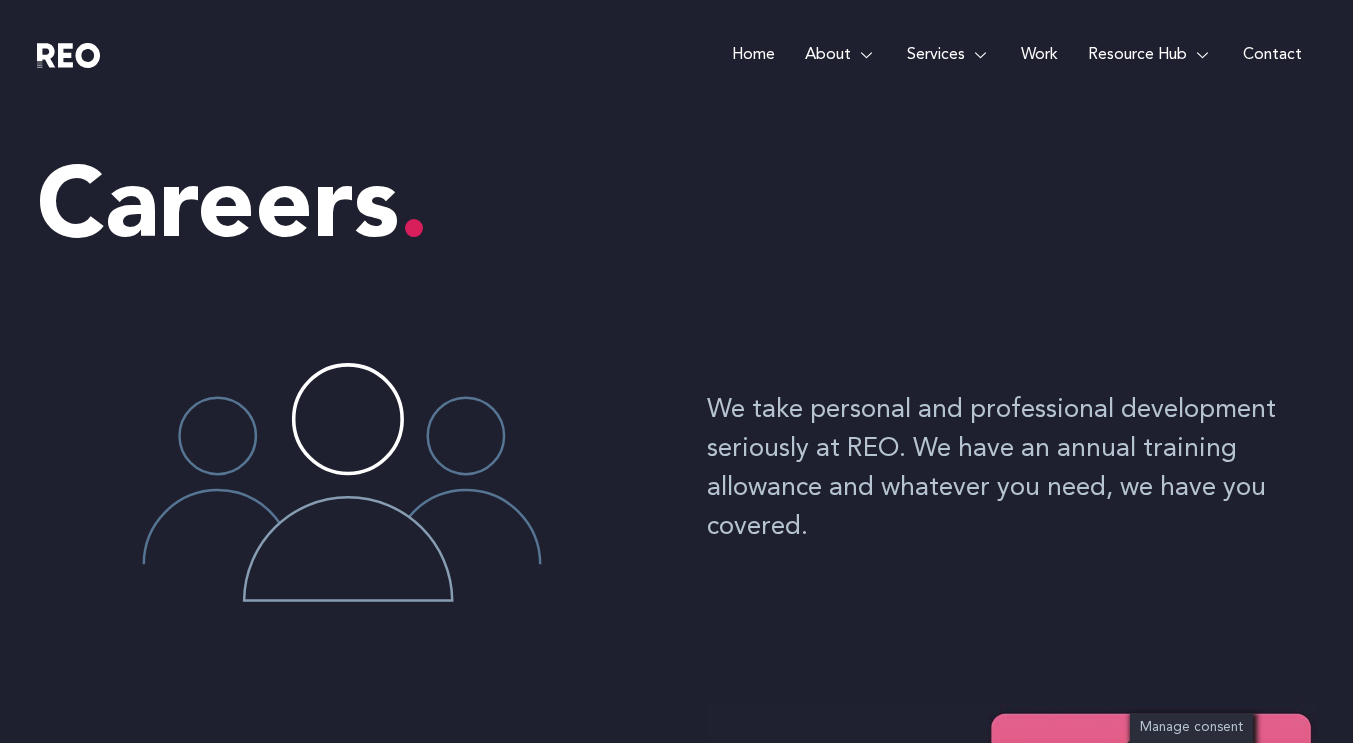 click on "Home" at bounding box center [753, 55] 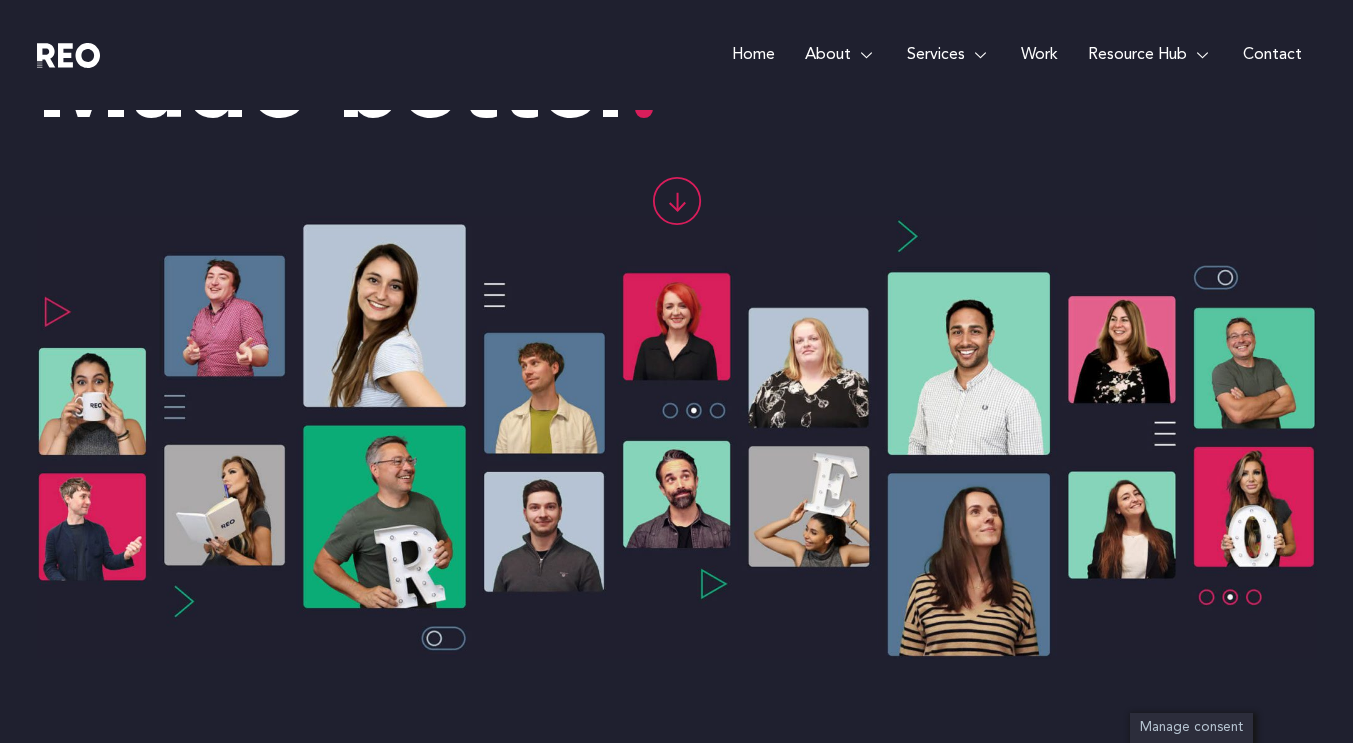 scroll, scrollTop: 251, scrollLeft: 0, axis: vertical 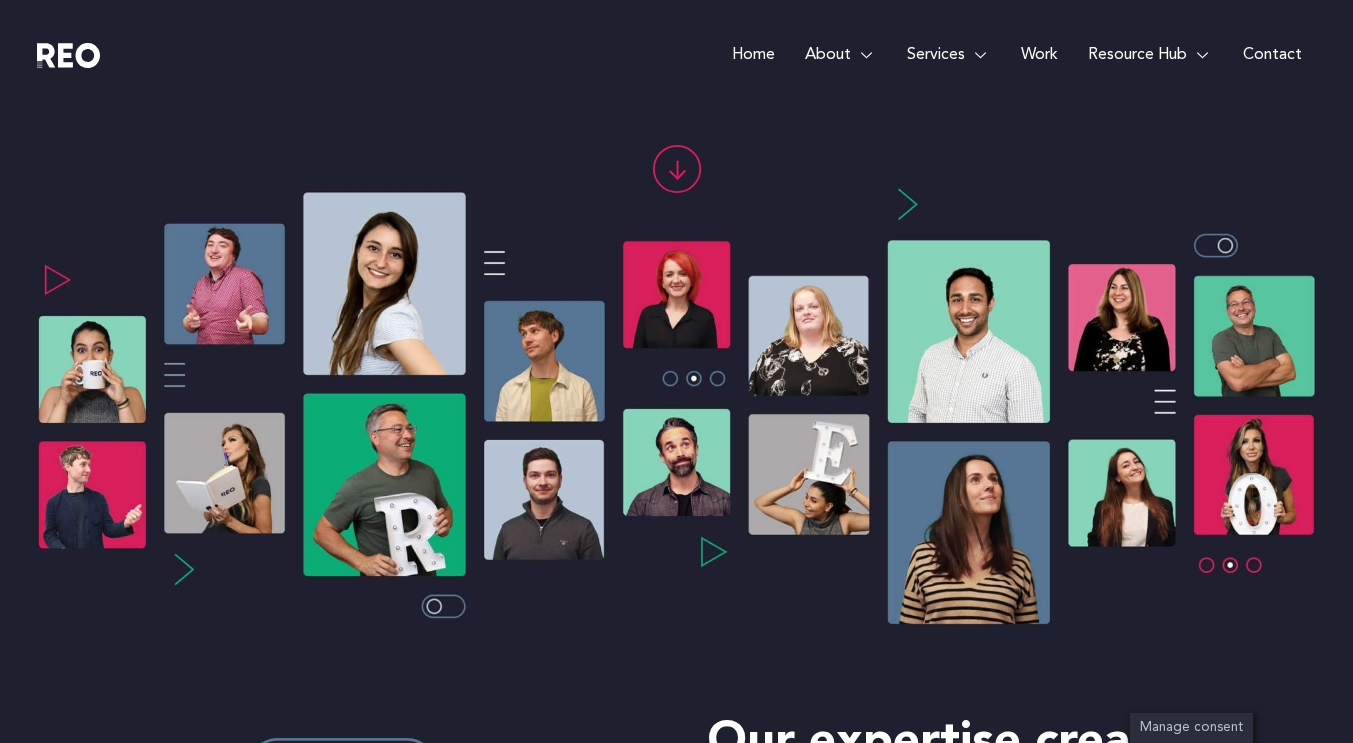 click at bounding box center [677, 405] 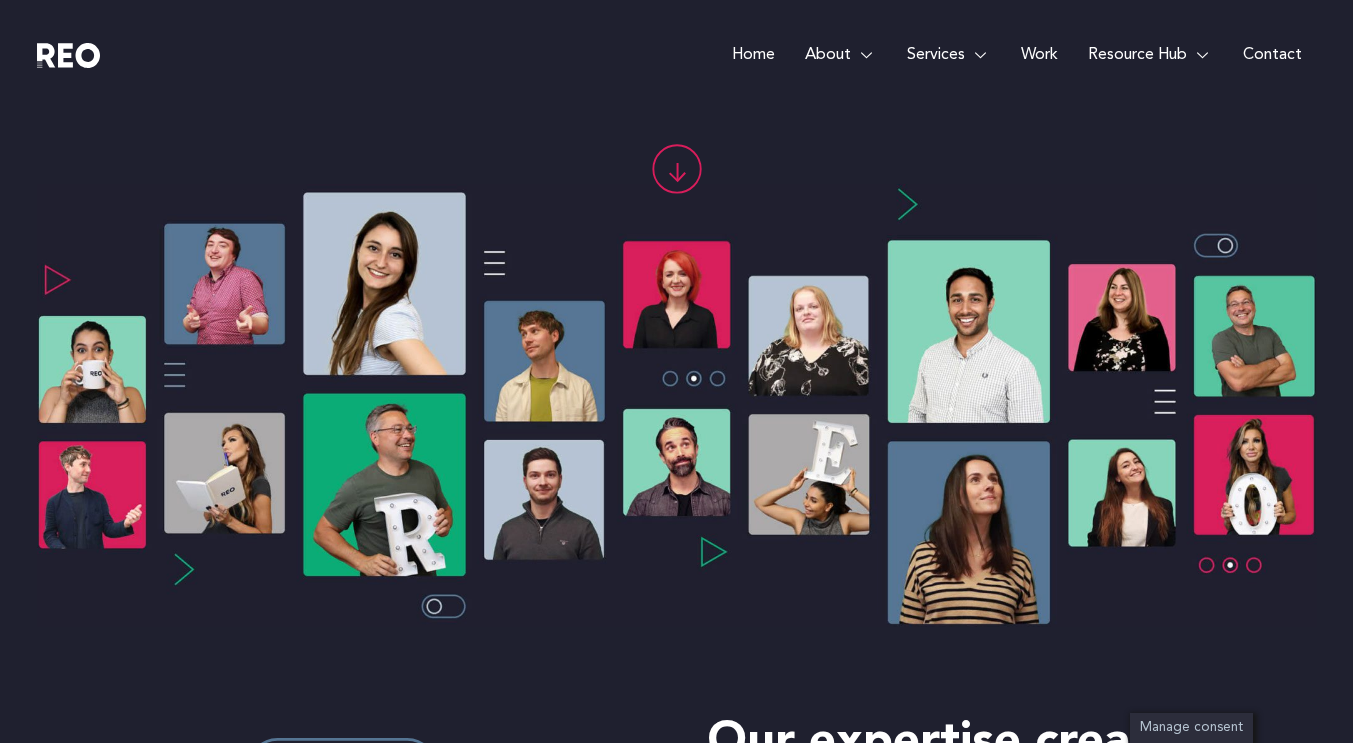 click at bounding box center (677, 405) 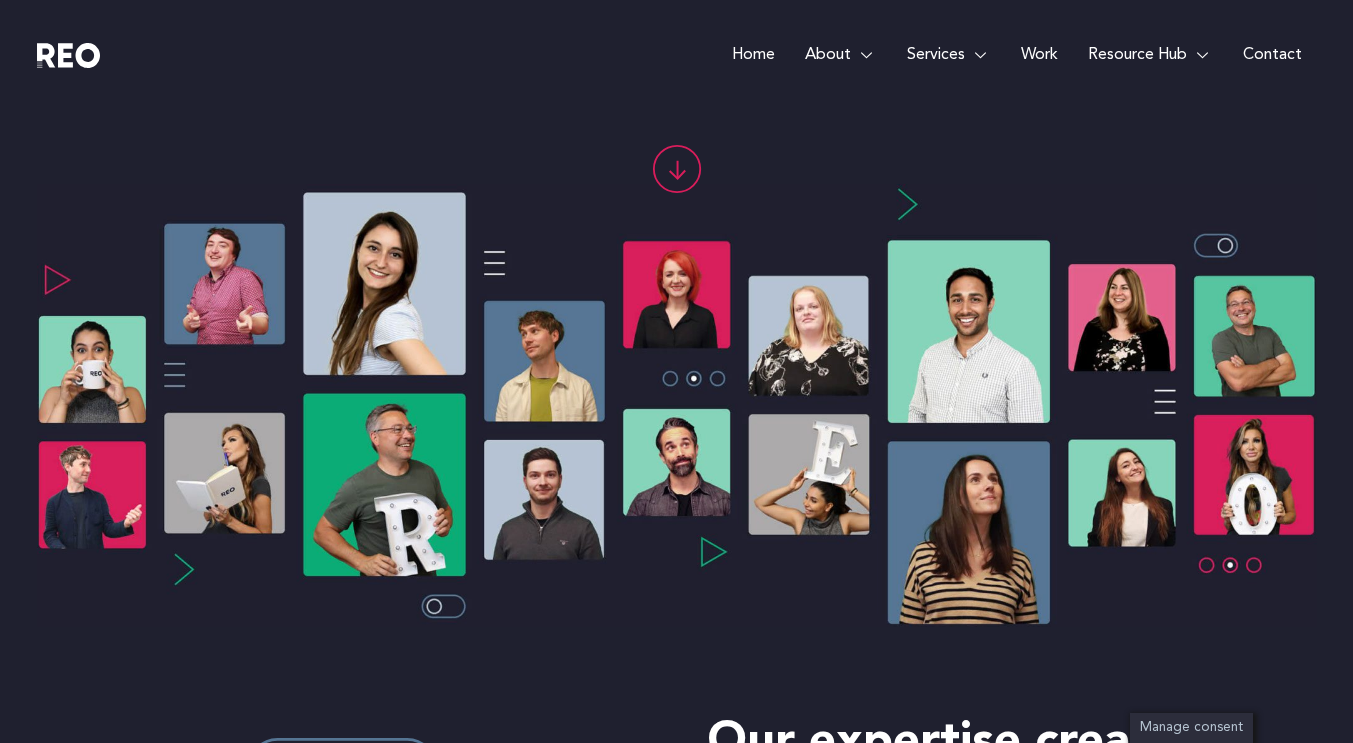 click at bounding box center [677, 405] 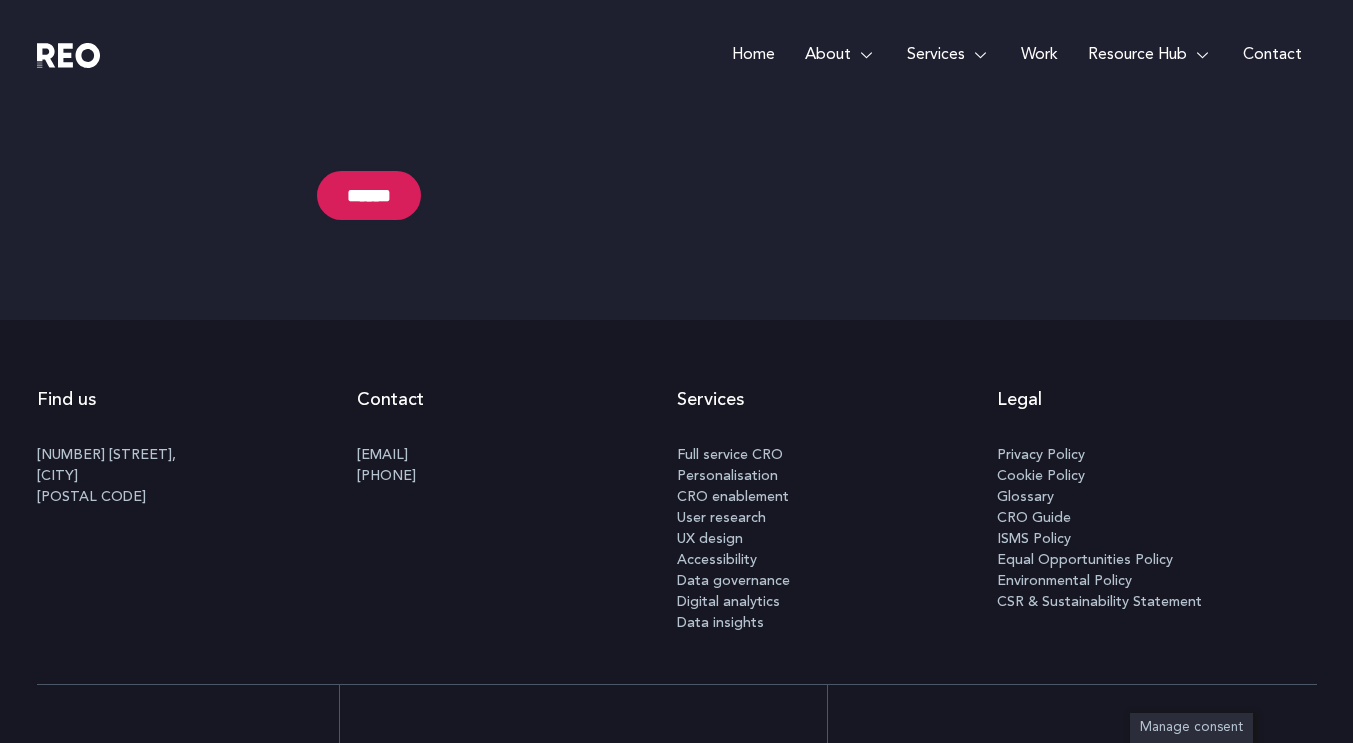 scroll, scrollTop: 10644, scrollLeft: 0, axis: vertical 